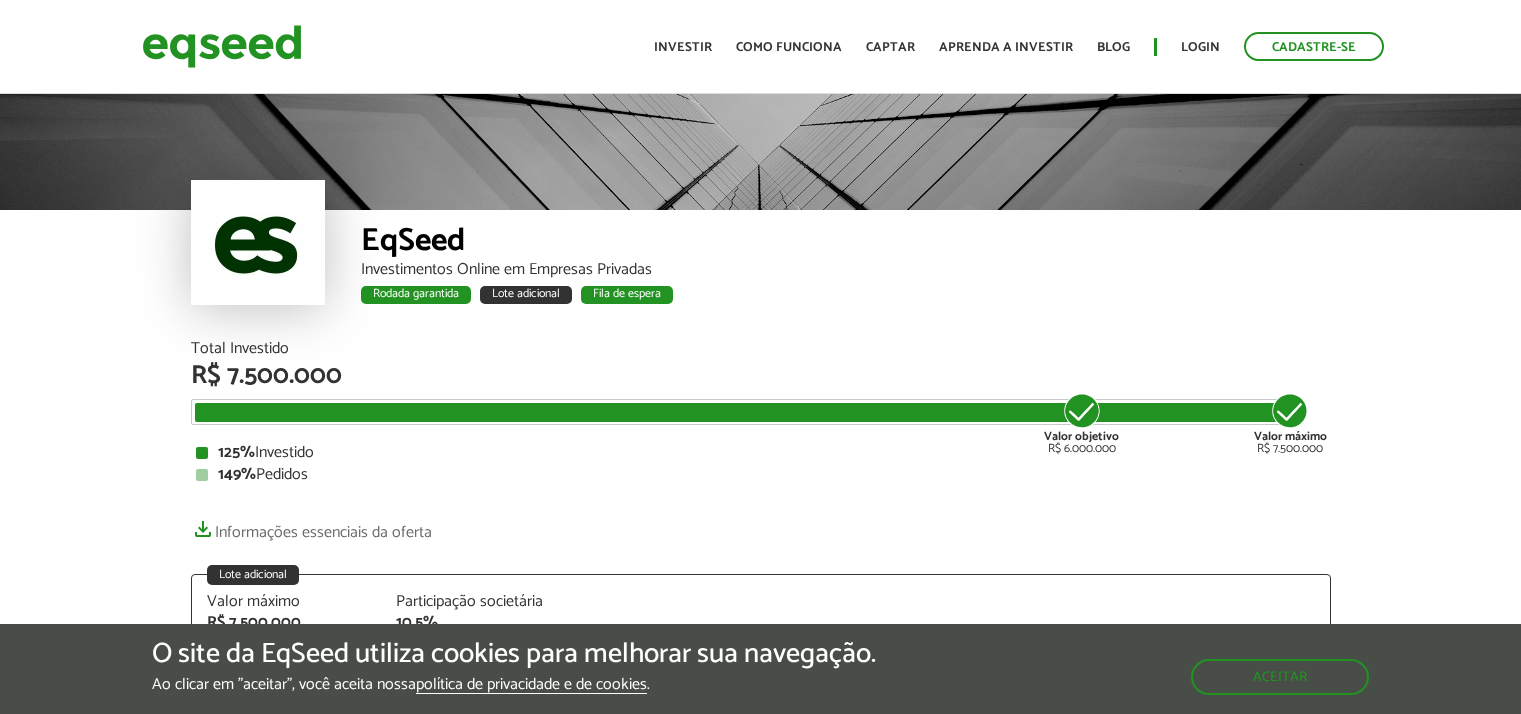 scroll, scrollTop: 0, scrollLeft: 0, axis: both 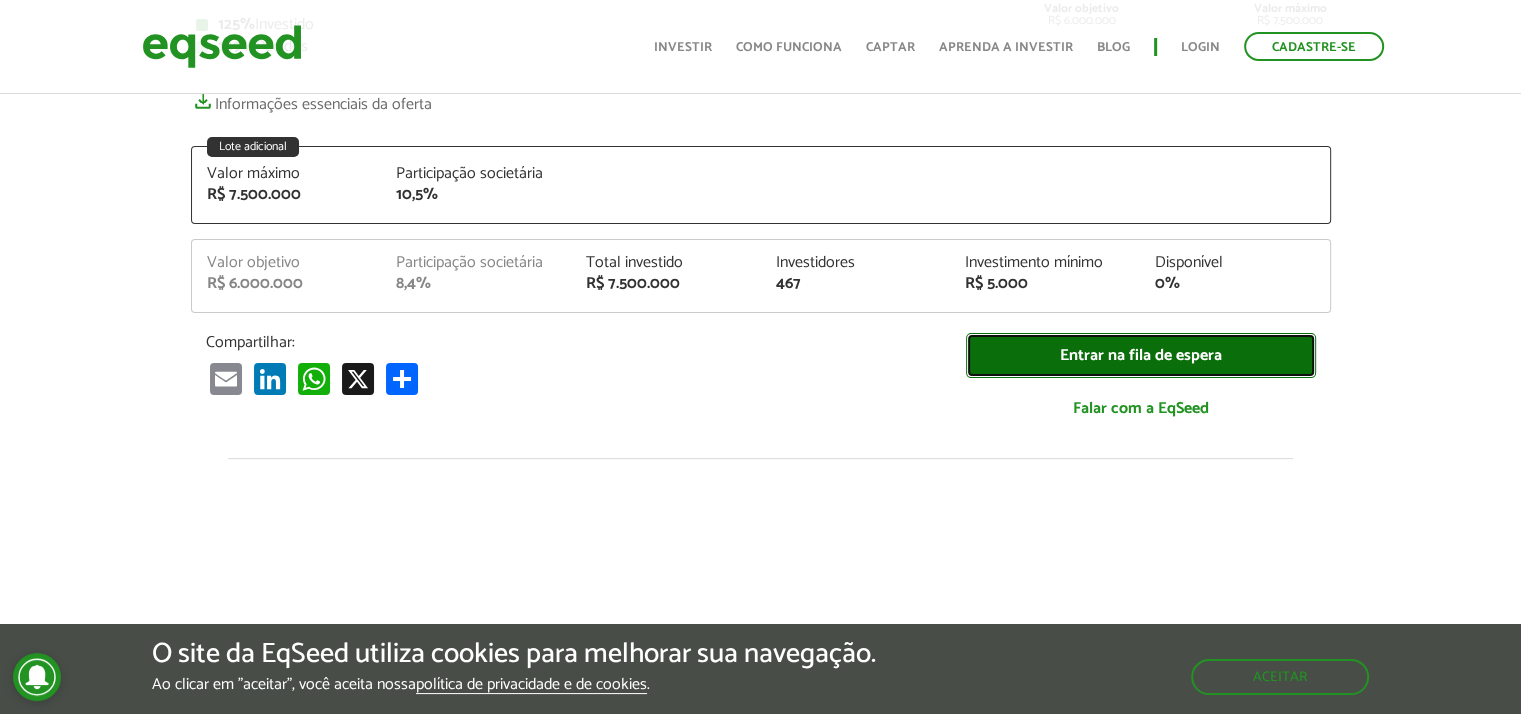 click on "Entrar na fila de espera" at bounding box center (1141, 355) 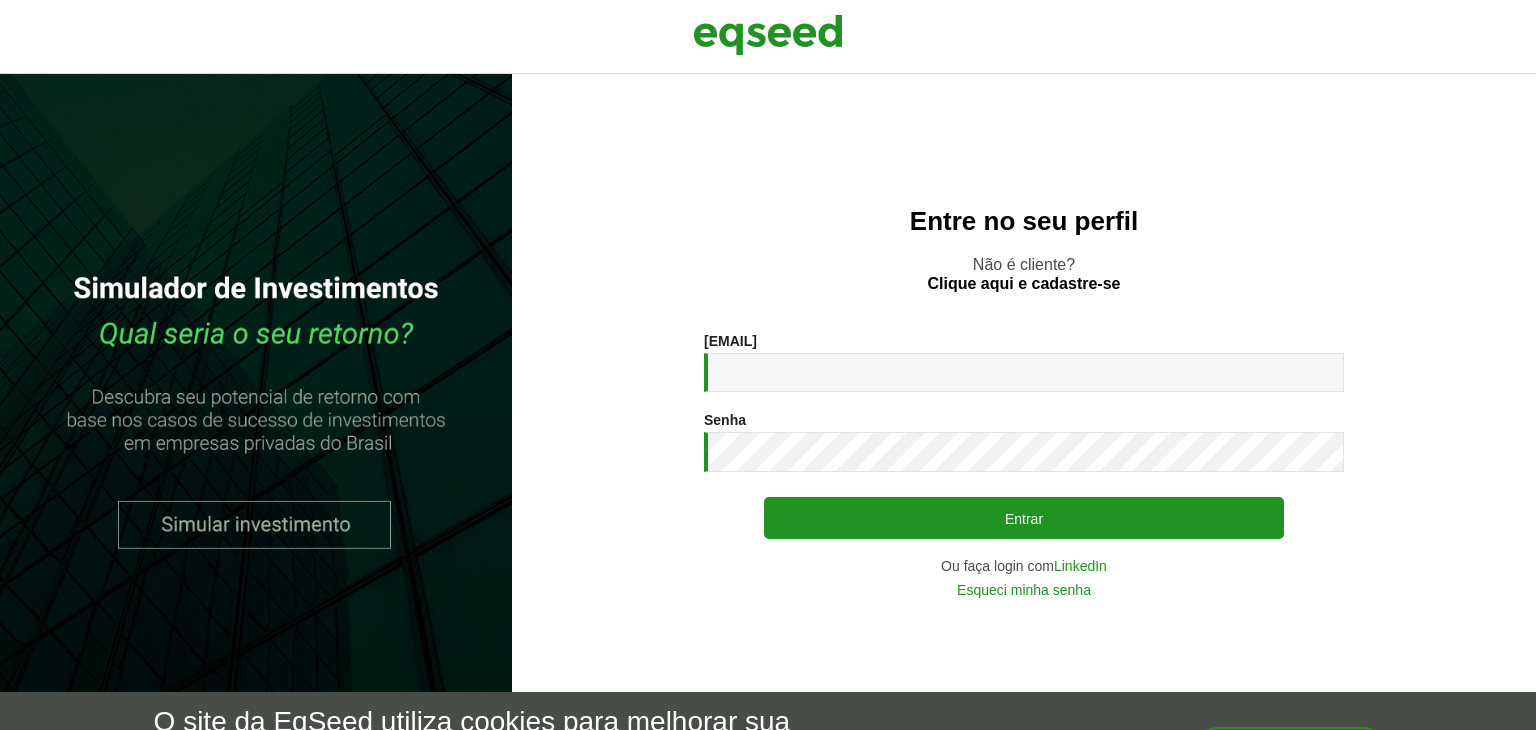 scroll, scrollTop: 0, scrollLeft: 0, axis: both 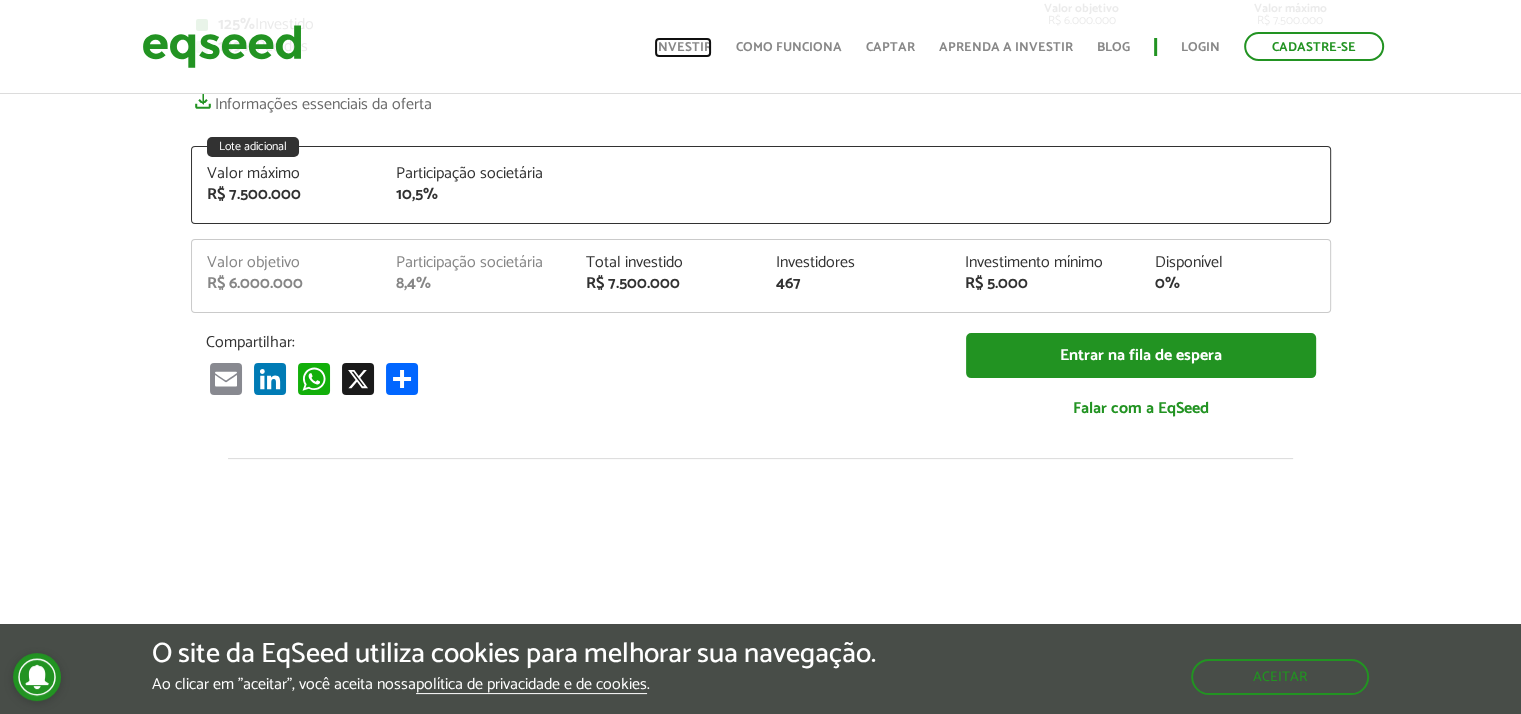 click on "Investir" at bounding box center [683, 47] 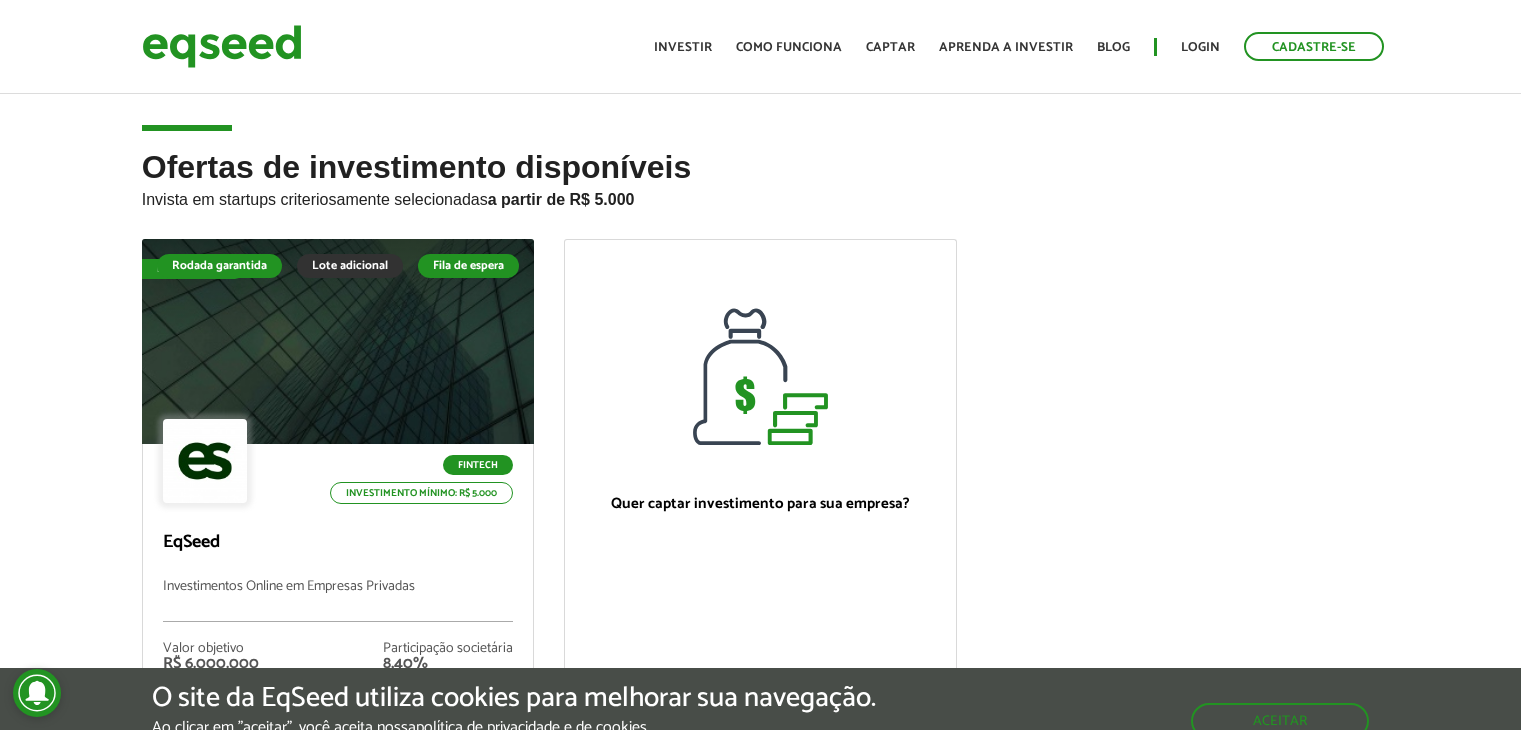 scroll, scrollTop: 0, scrollLeft: 0, axis: both 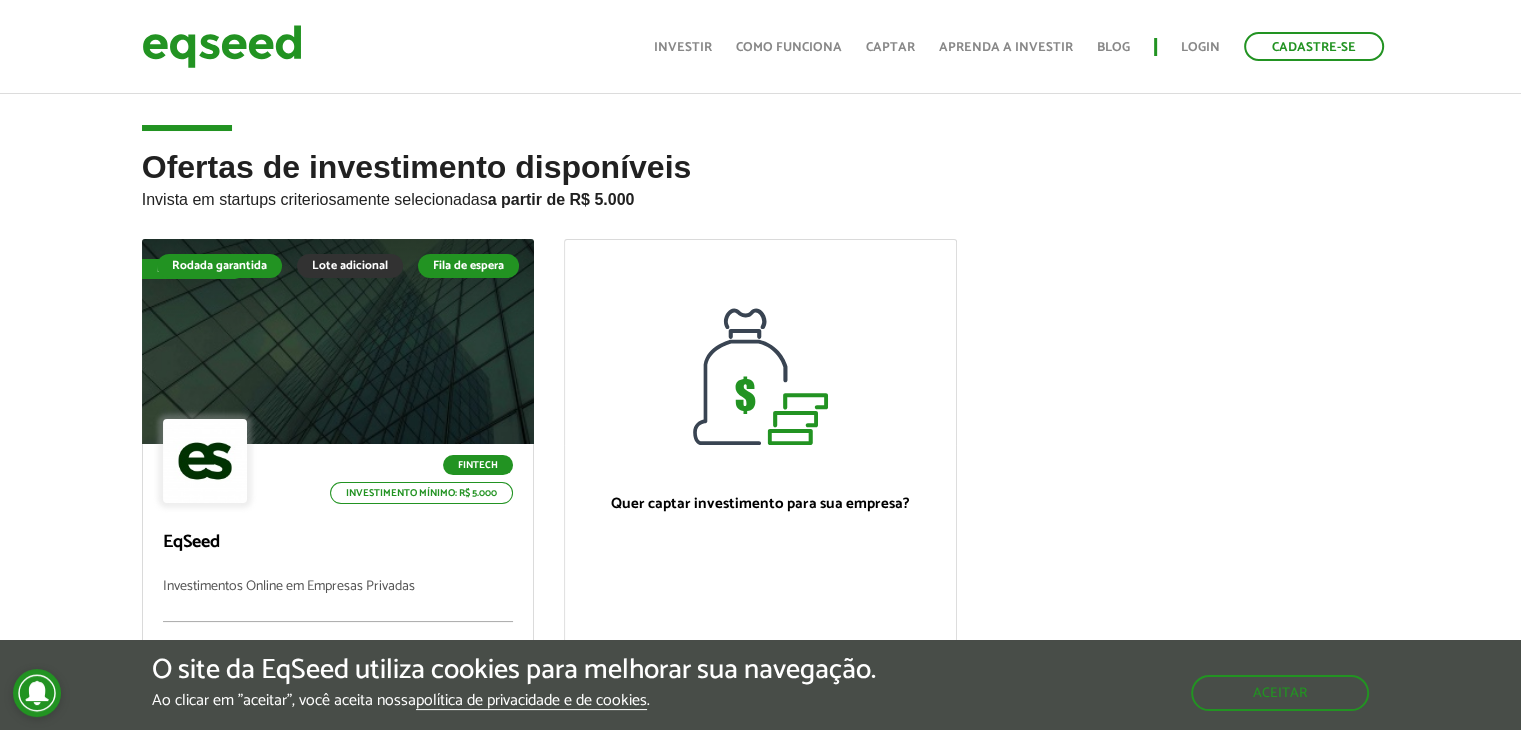 drag, startPoint x: 1533, startPoint y: 106, endPoint x: 1534, endPoint y: -87, distance: 193.0026 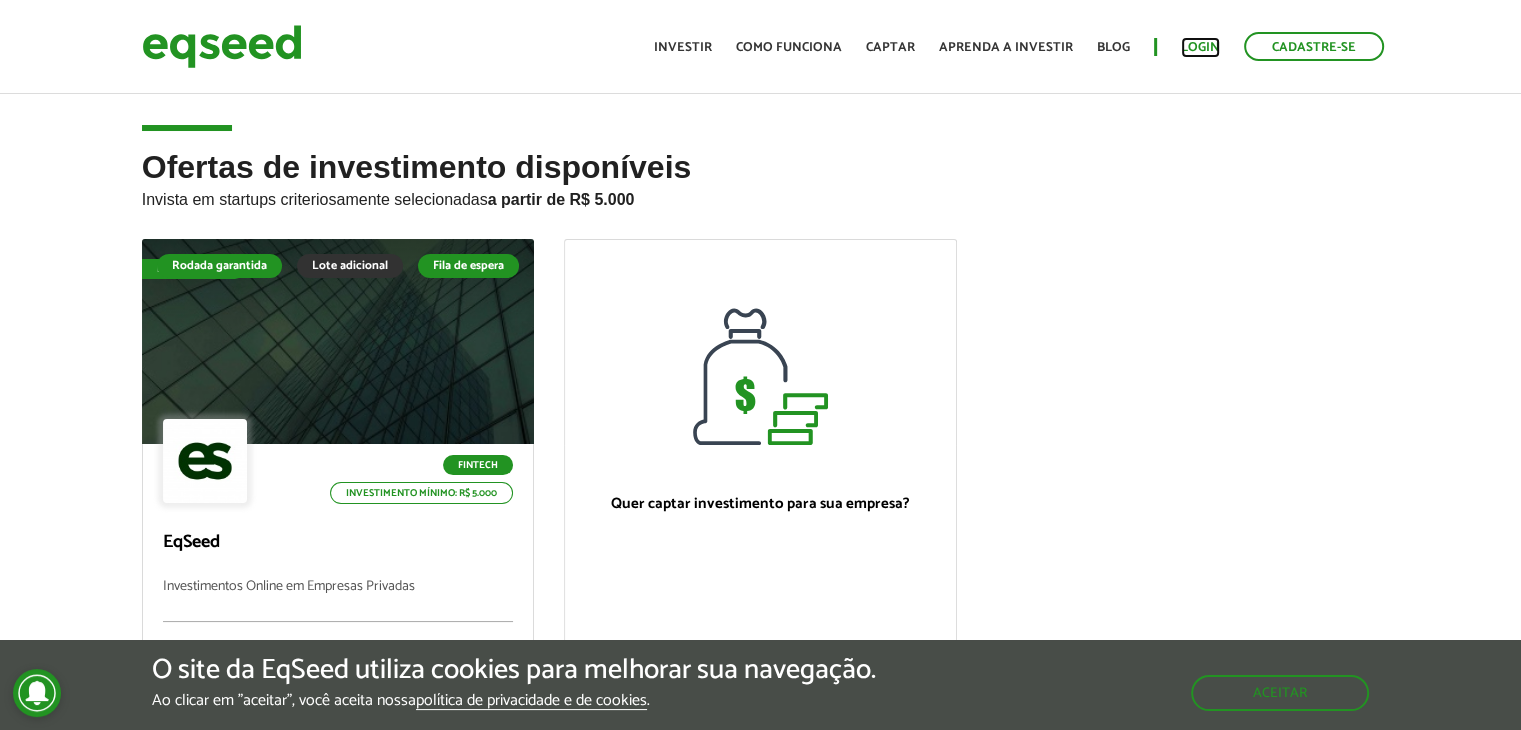 click on "Login" at bounding box center [1200, 47] 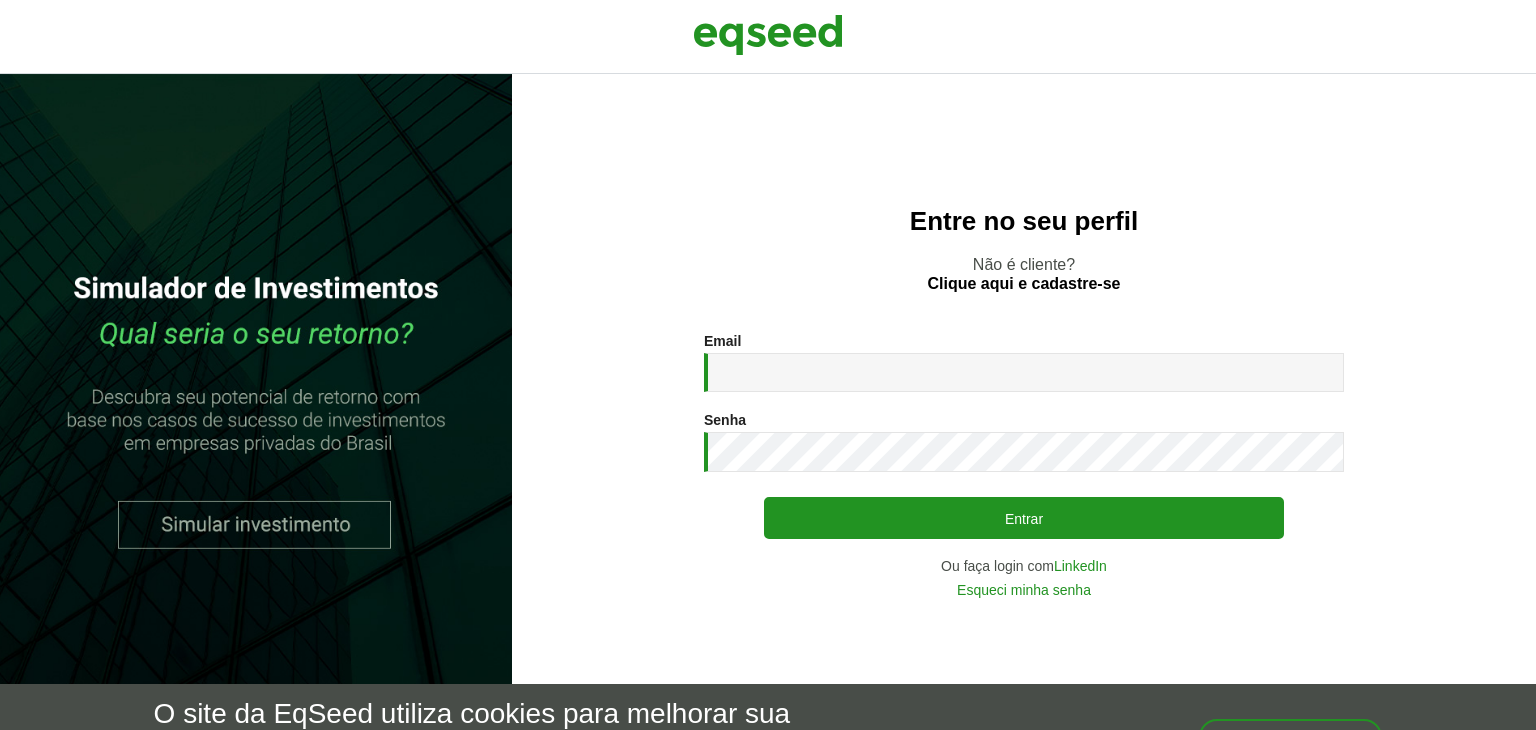 scroll, scrollTop: 0, scrollLeft: 0, axis: both 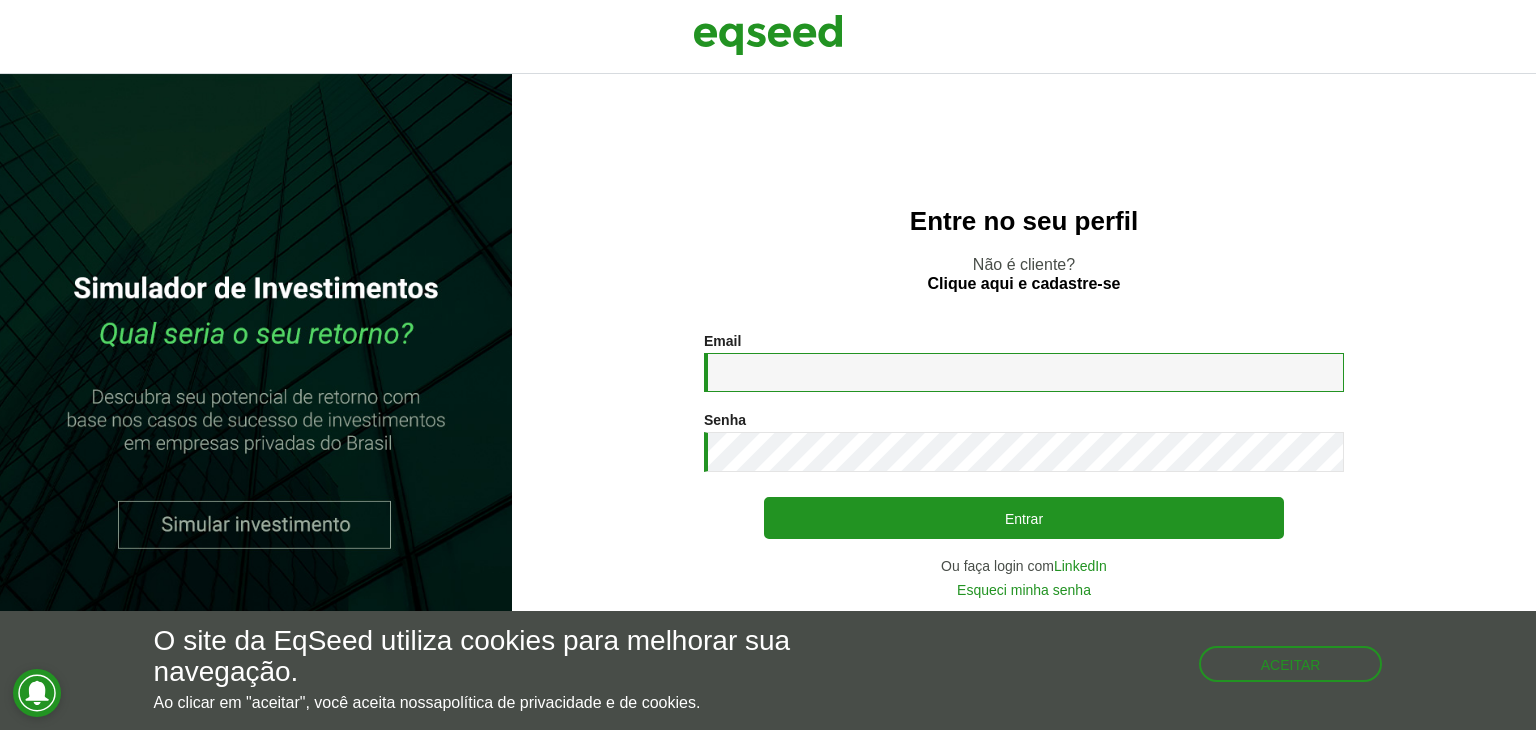 click on "Email  *" at bounding box center (1024, 372) 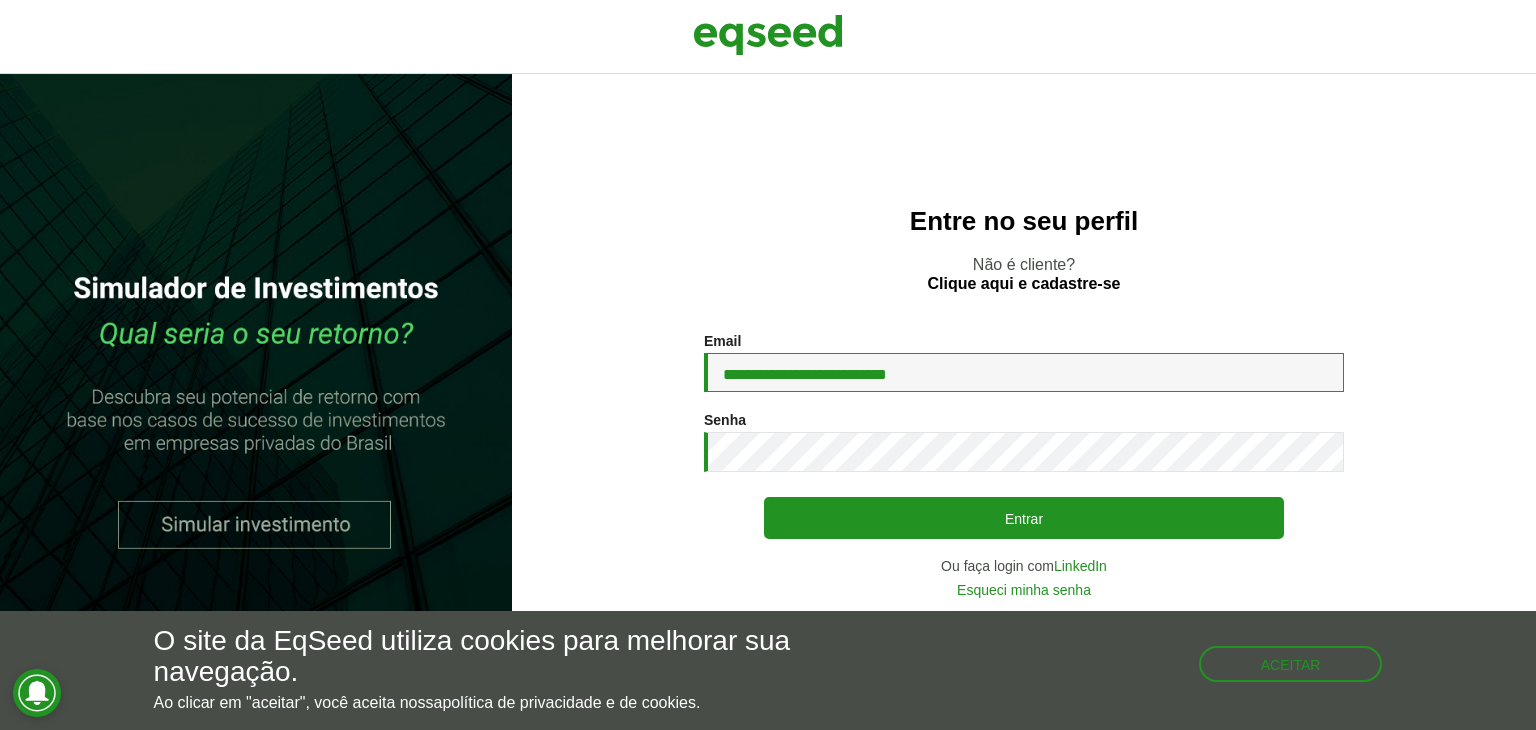 type on "**********" 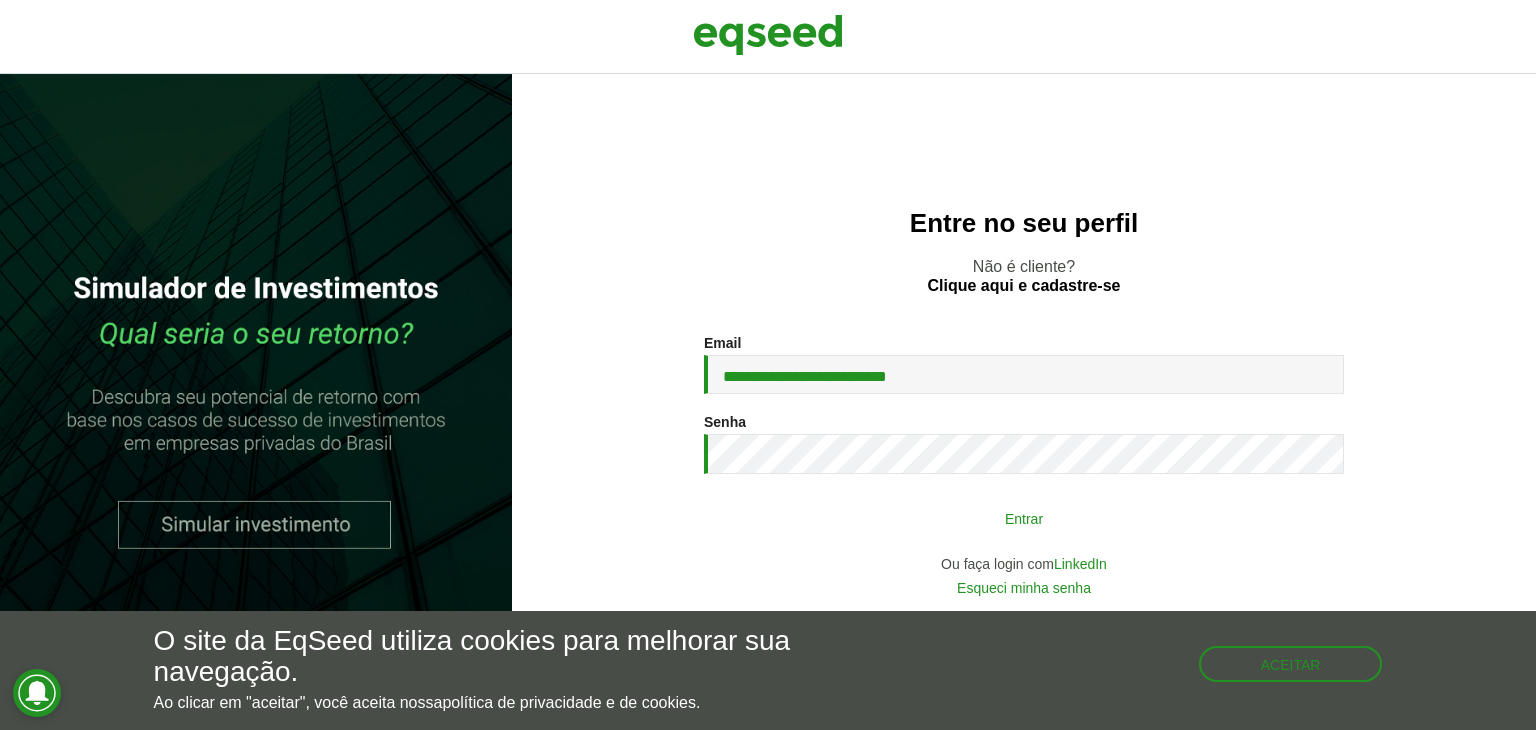 click on "Entrar" at bounding box center (1024, 518) 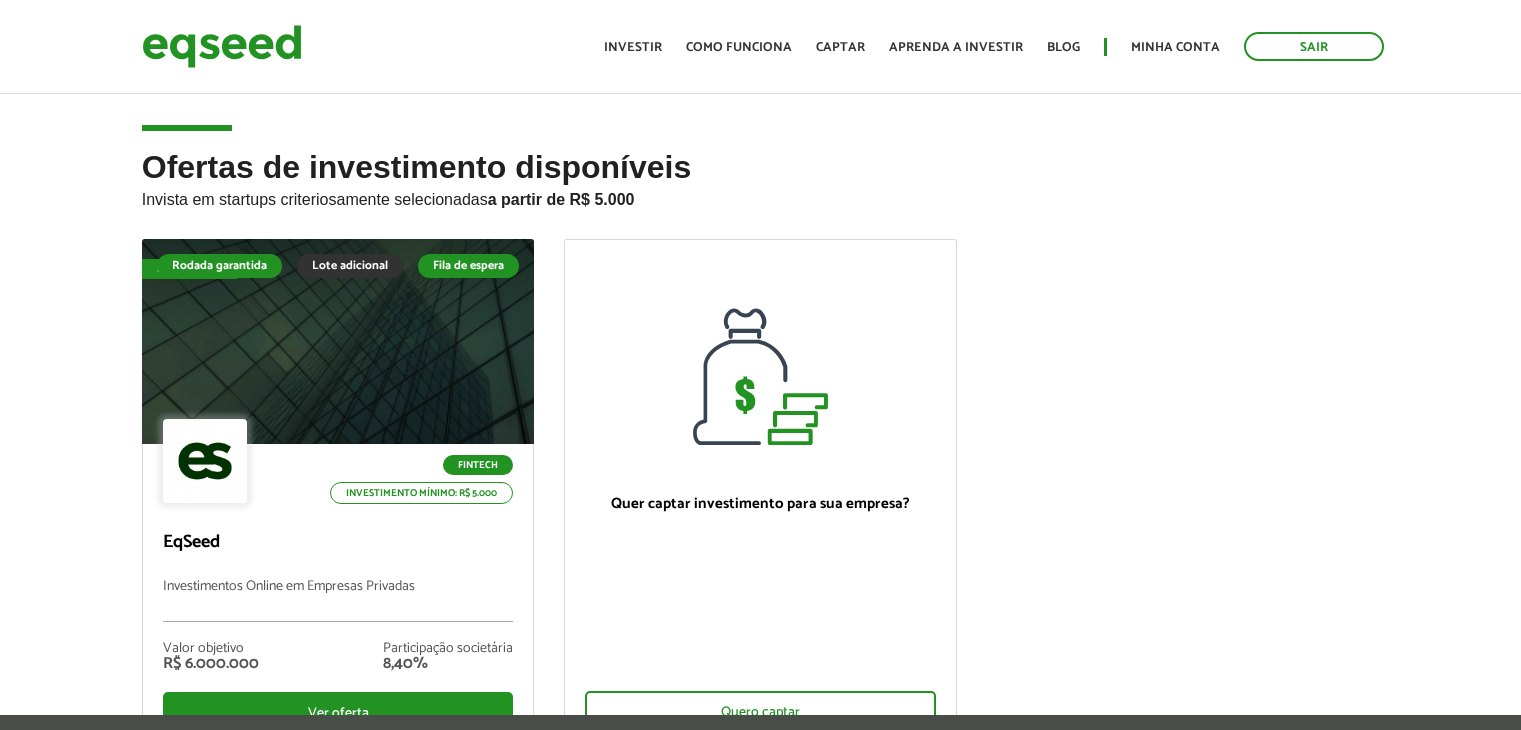 scroll, scrollTop: 0, scrollLeft: 0, axis: both 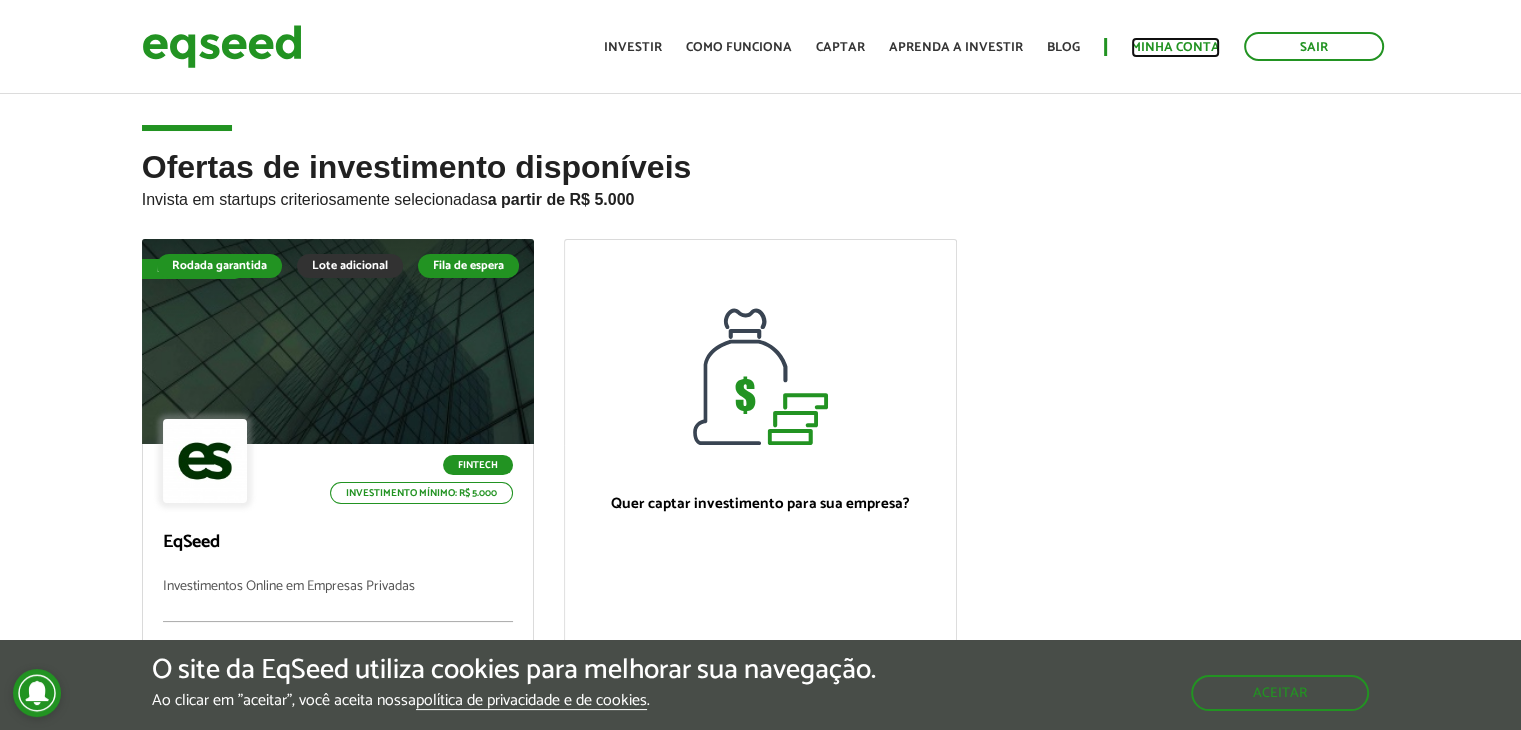 click on "Minha conta" at bounding box center (1175, 47) 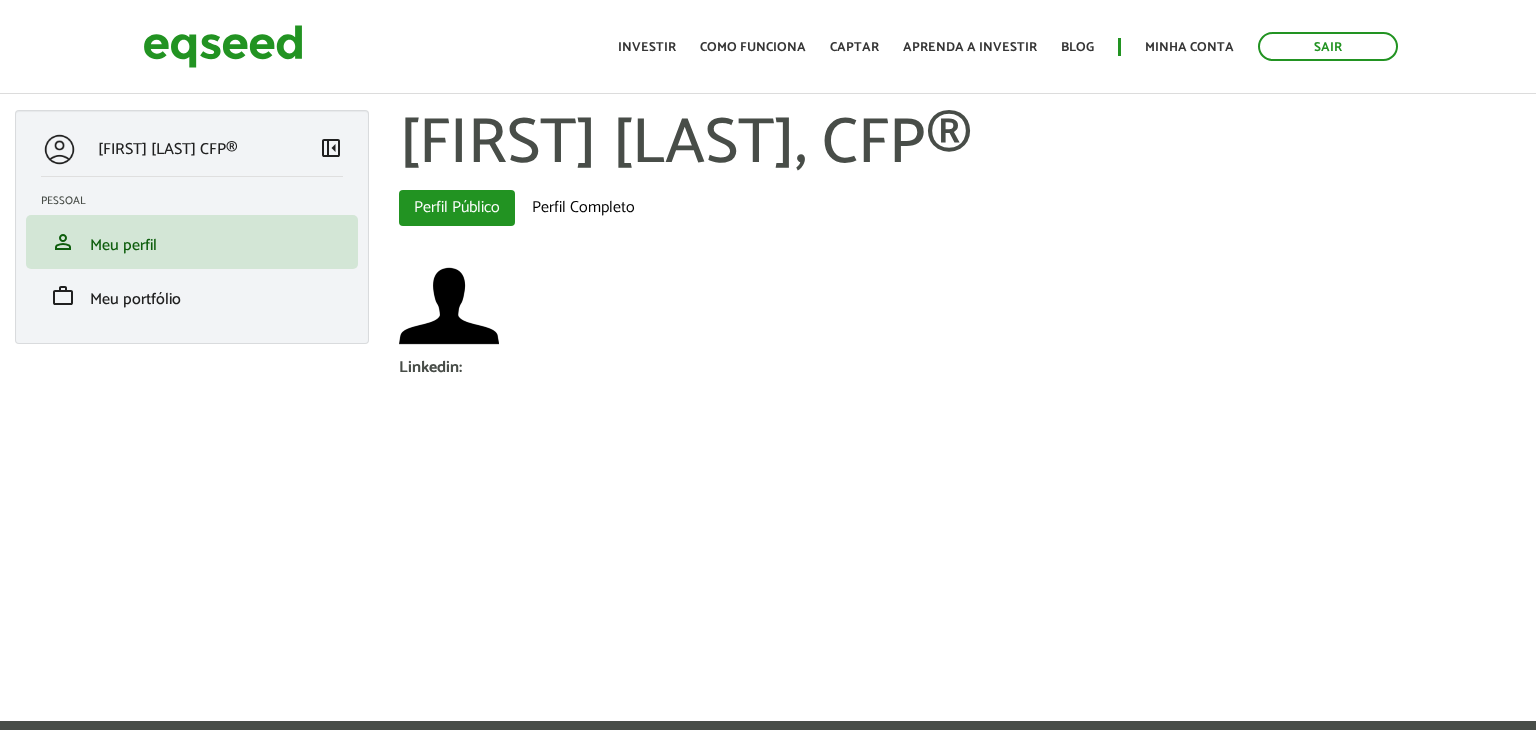 scroll, scrollTop: 0, scrollLeft: 0, axis: both 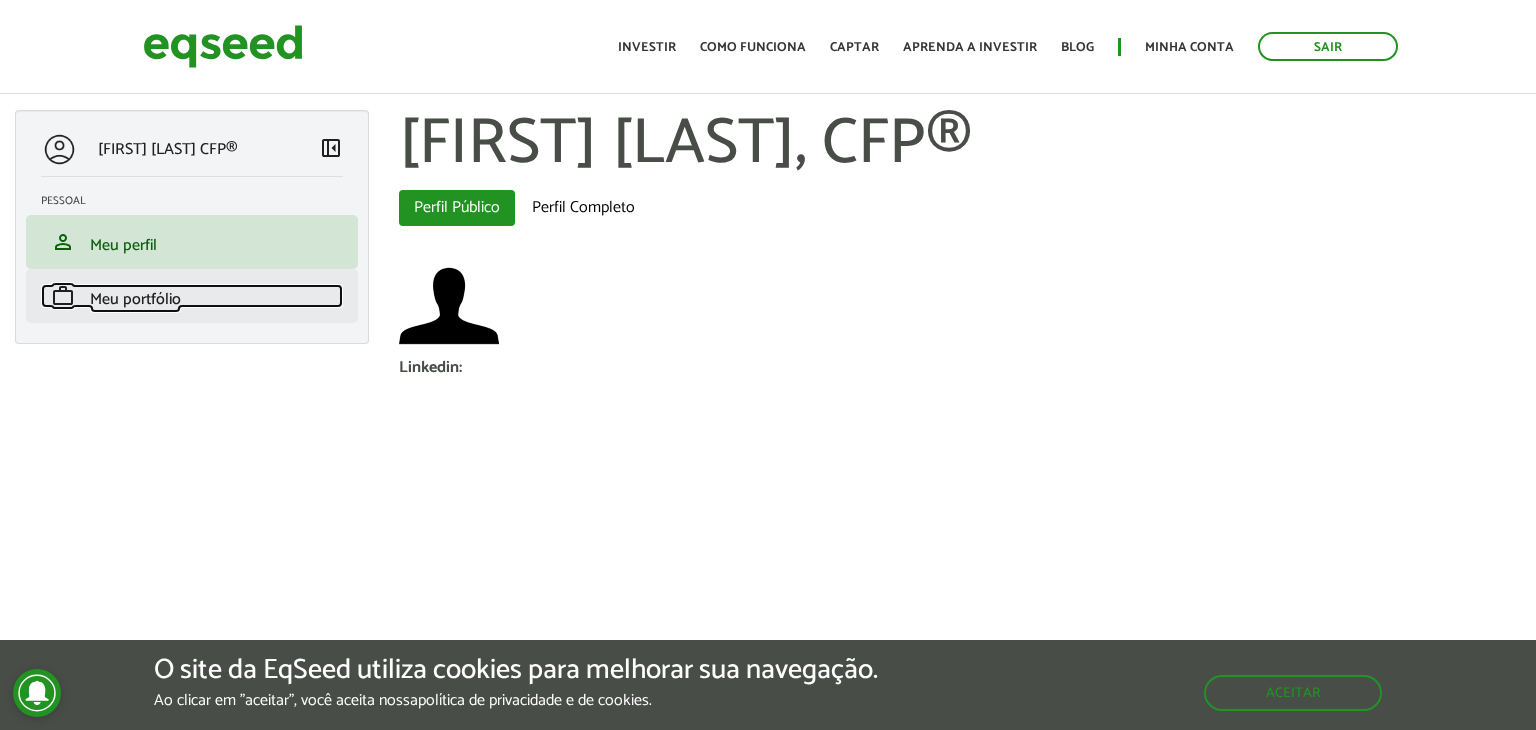 click on "Meu portfólio" at bounding box center (135, 299) 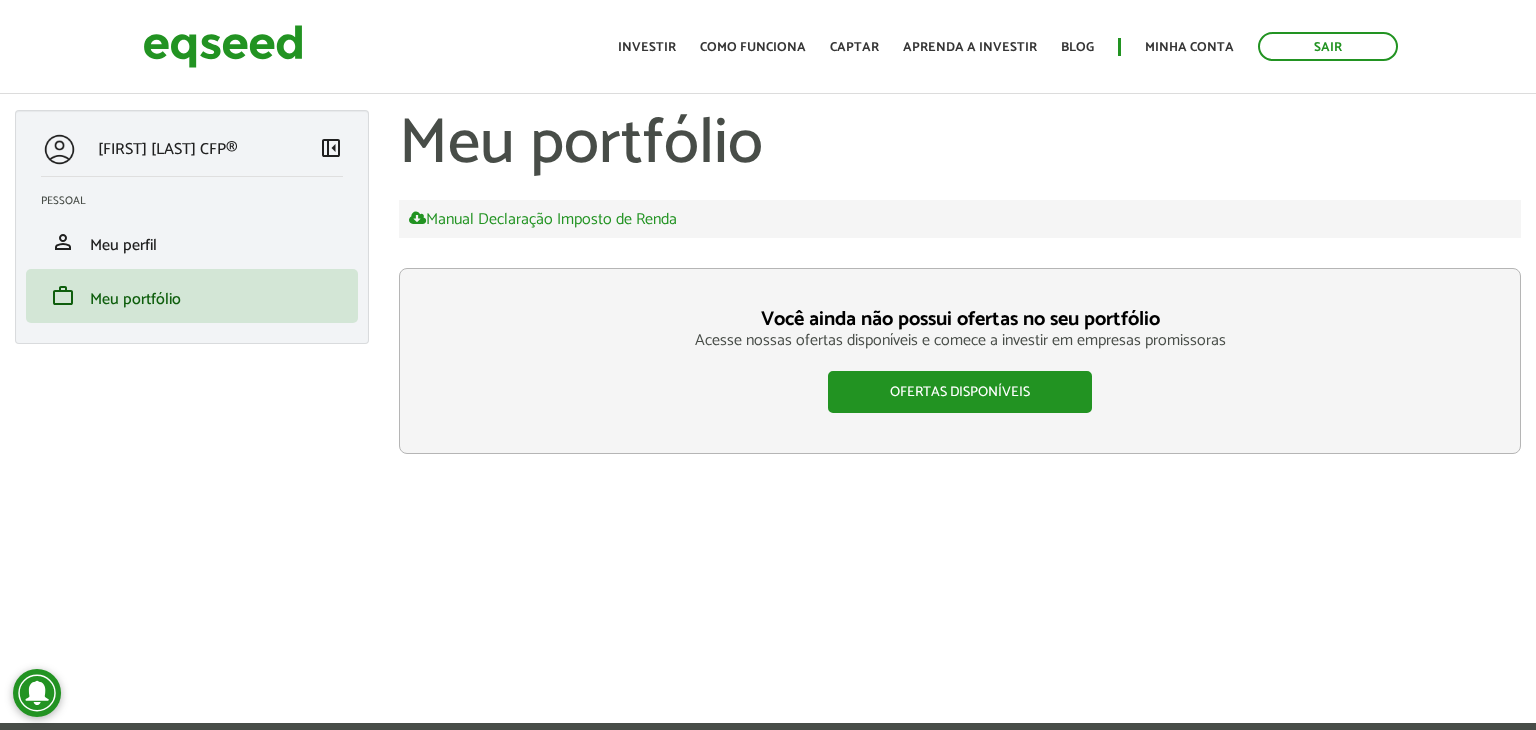 scroll, scrollTop: 0, scrollLeft: 0, axis: both 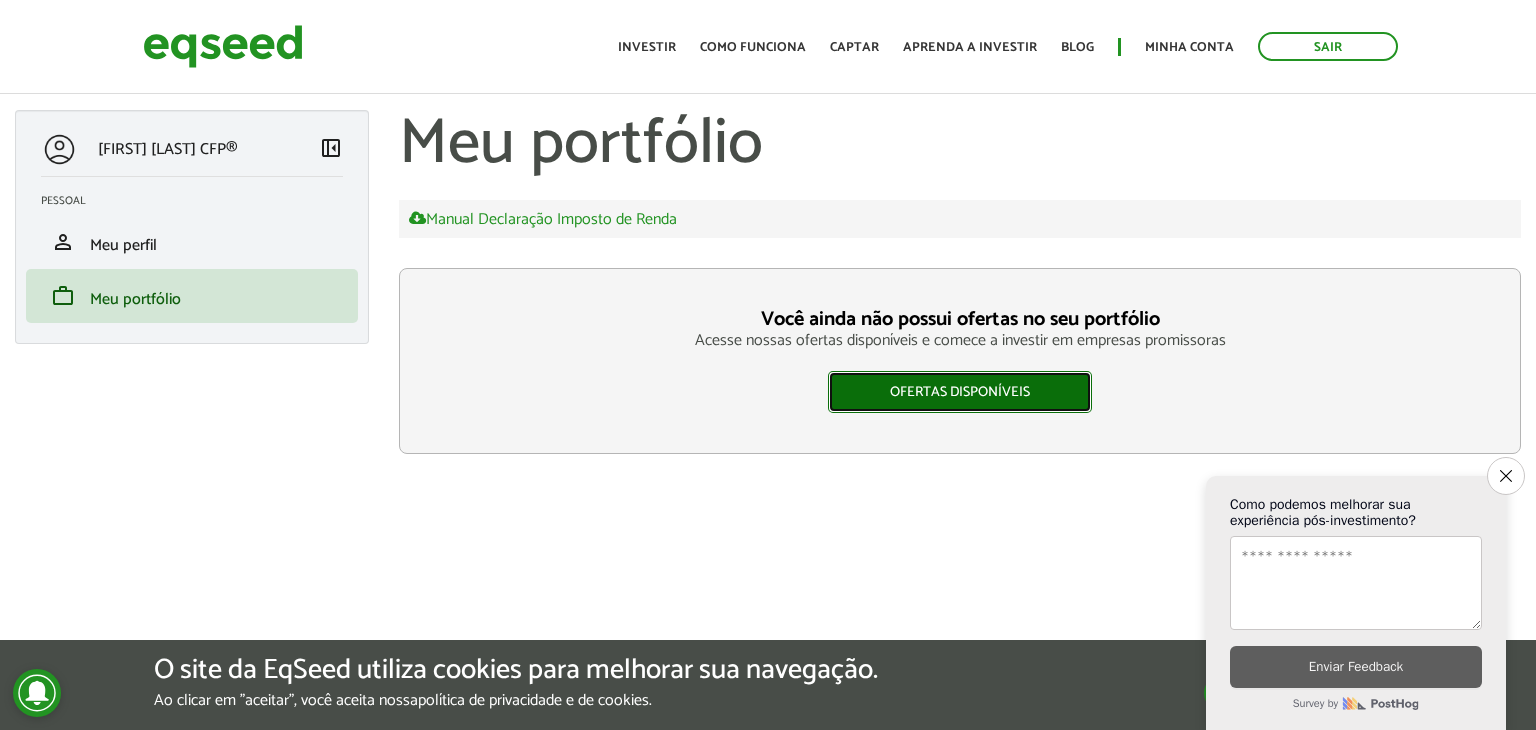 click on "Ofertas disponíveis" at bounding box center [960, 392] 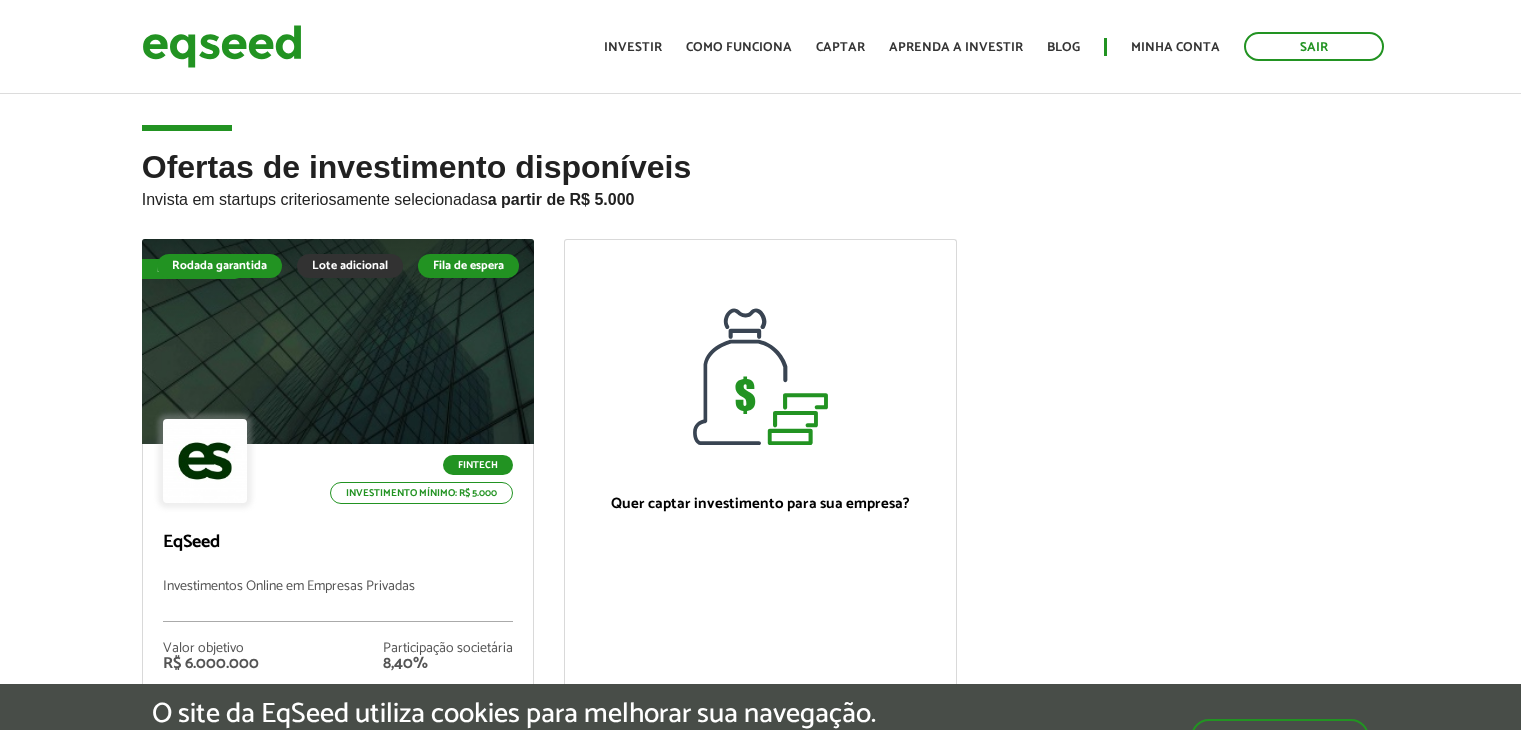 scroll, scrollTop: 0, scrollLeft: 0, axis: both 